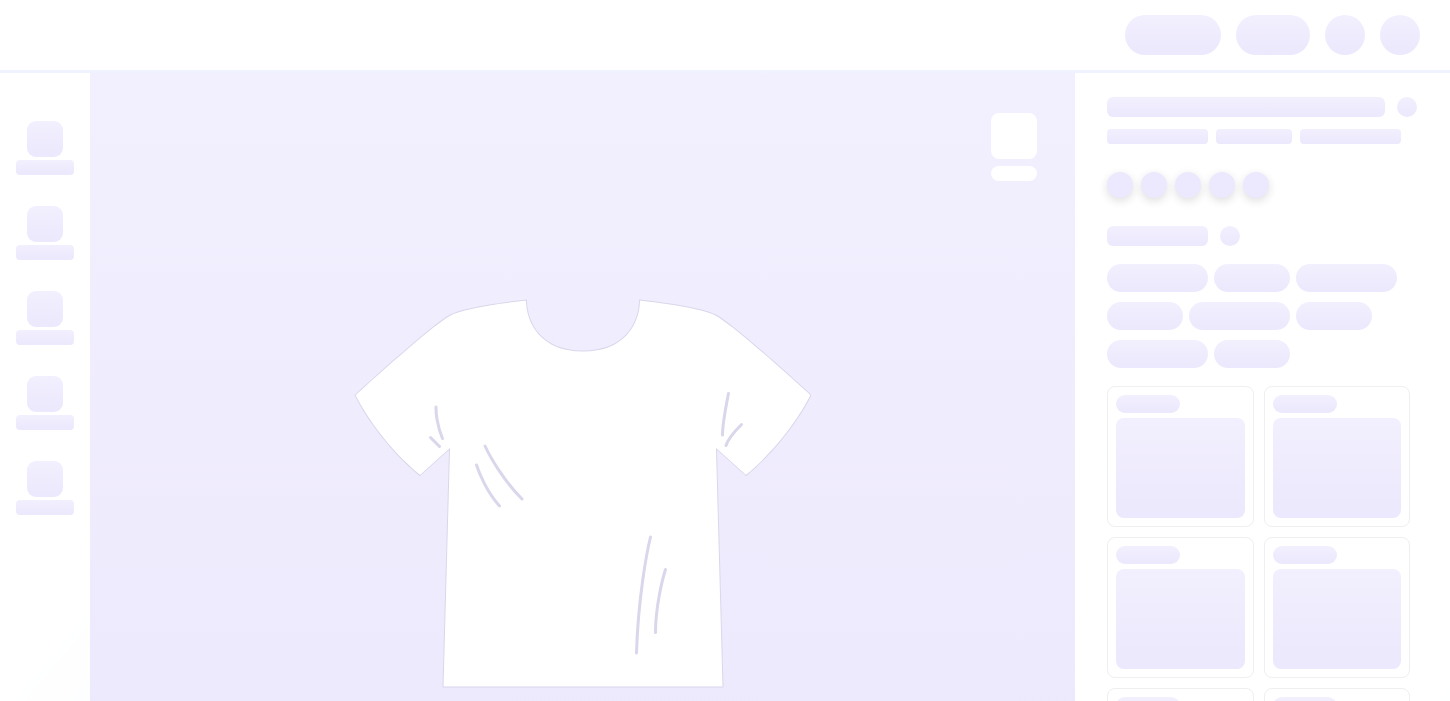 scroll, scrollTop: 0, scrollLeft: 0, axis: both 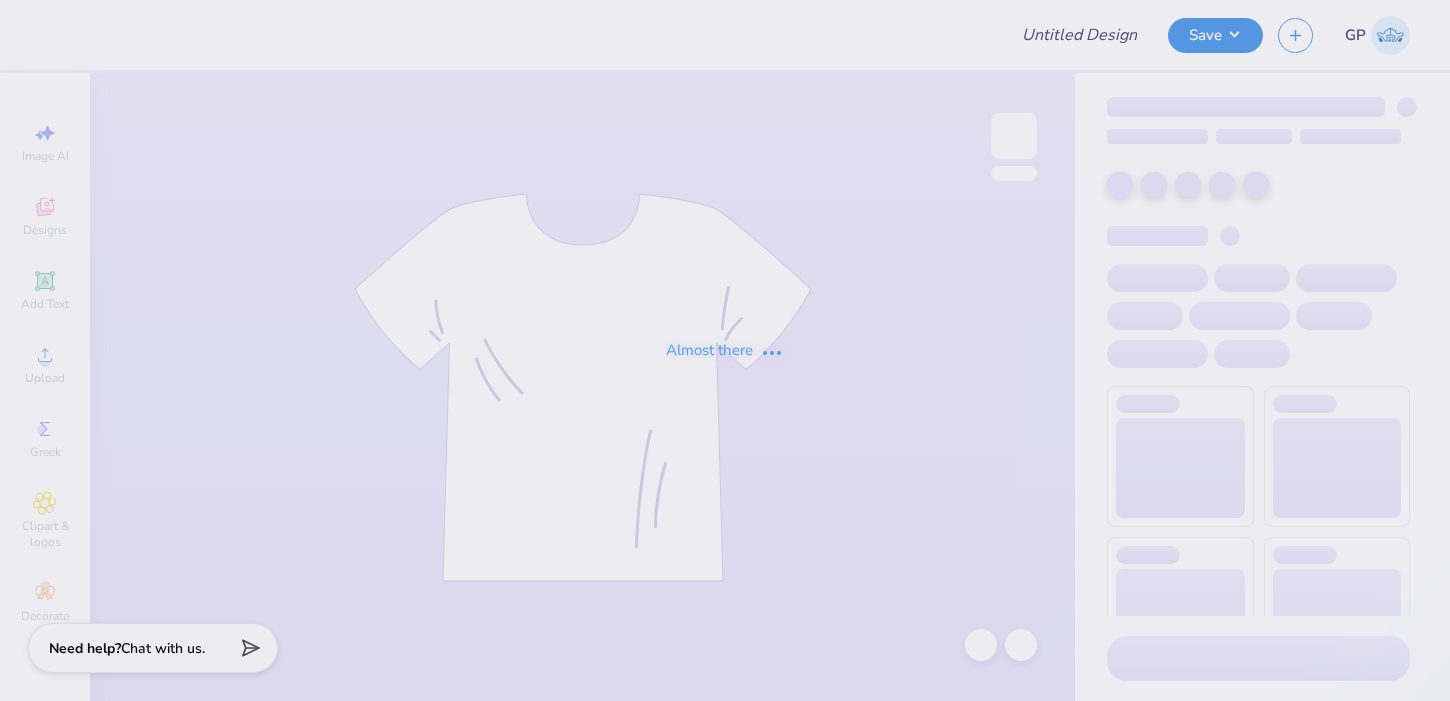 type on "Bid Day Navy! [NUMBER]" 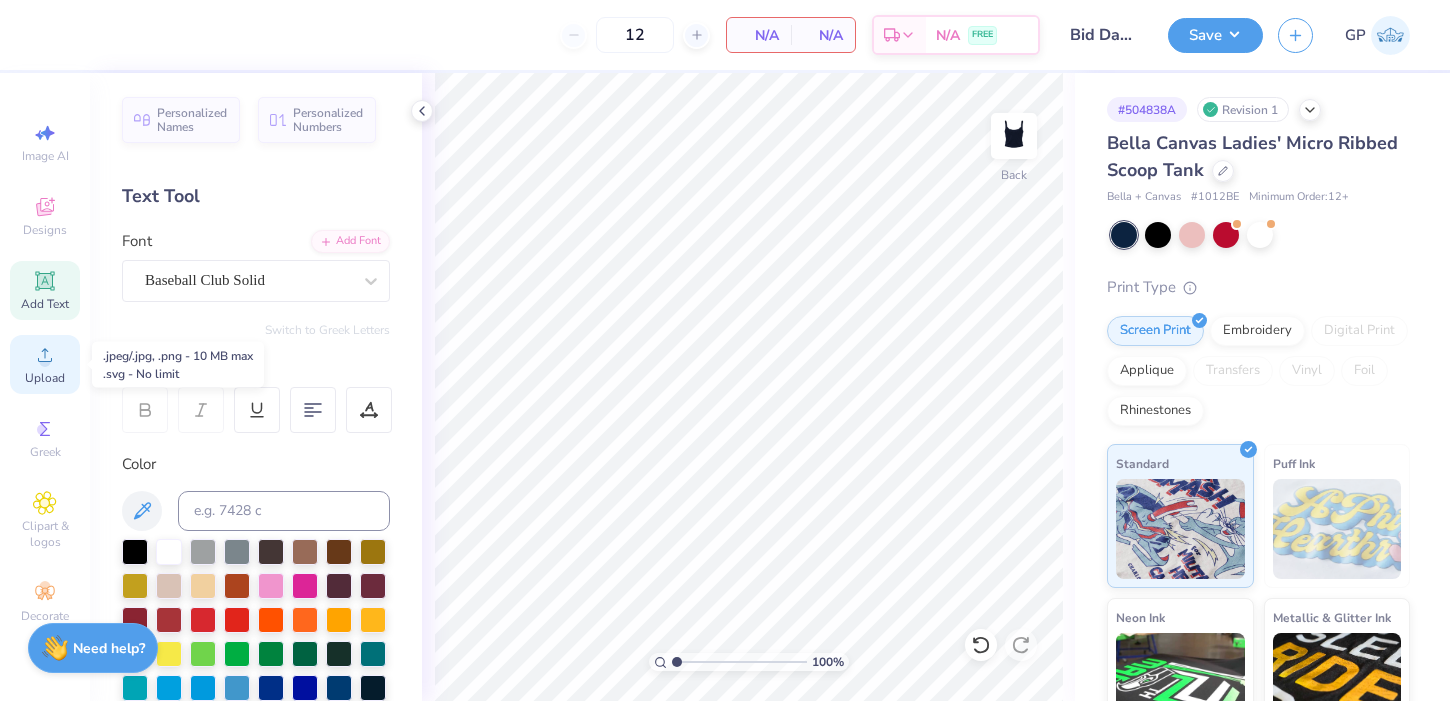 click on "Upload" at bounding box center [45, 364] 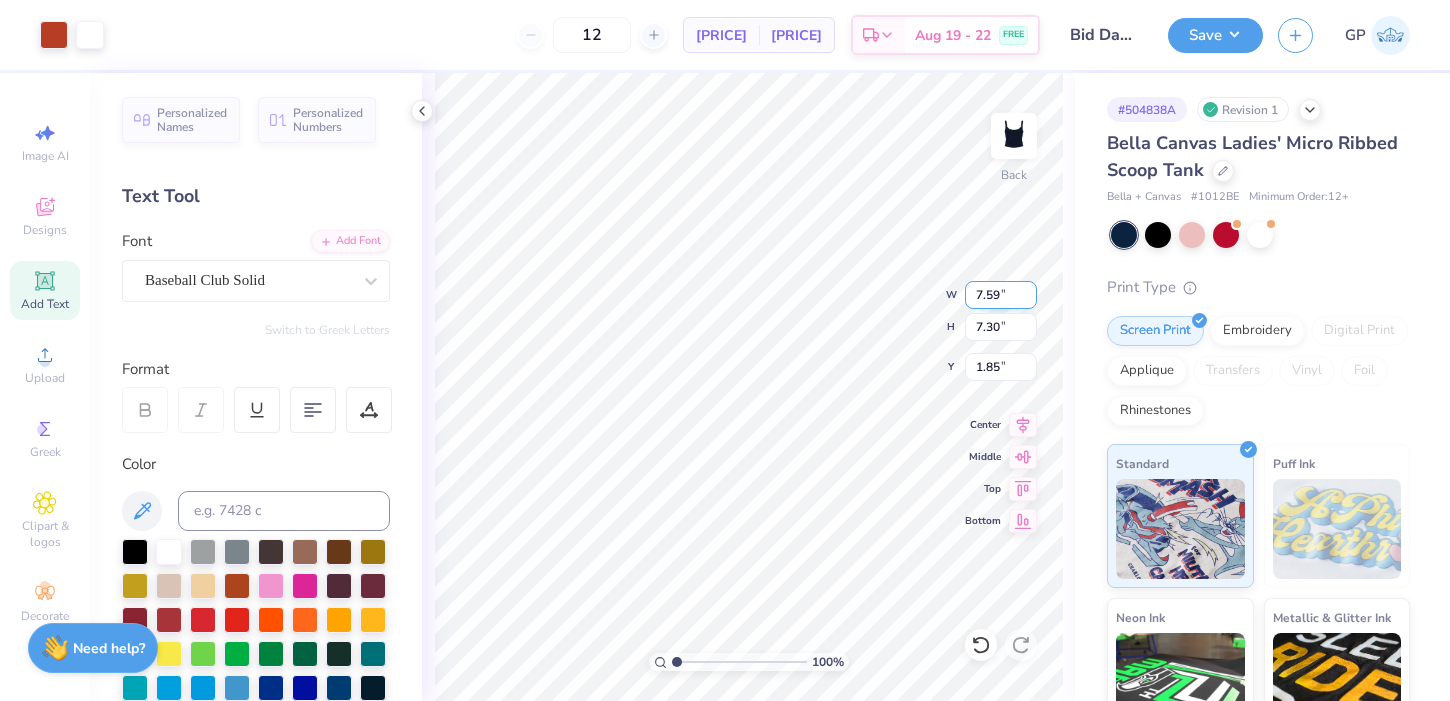 click on "7.59" at bounding box center [1001, 295] 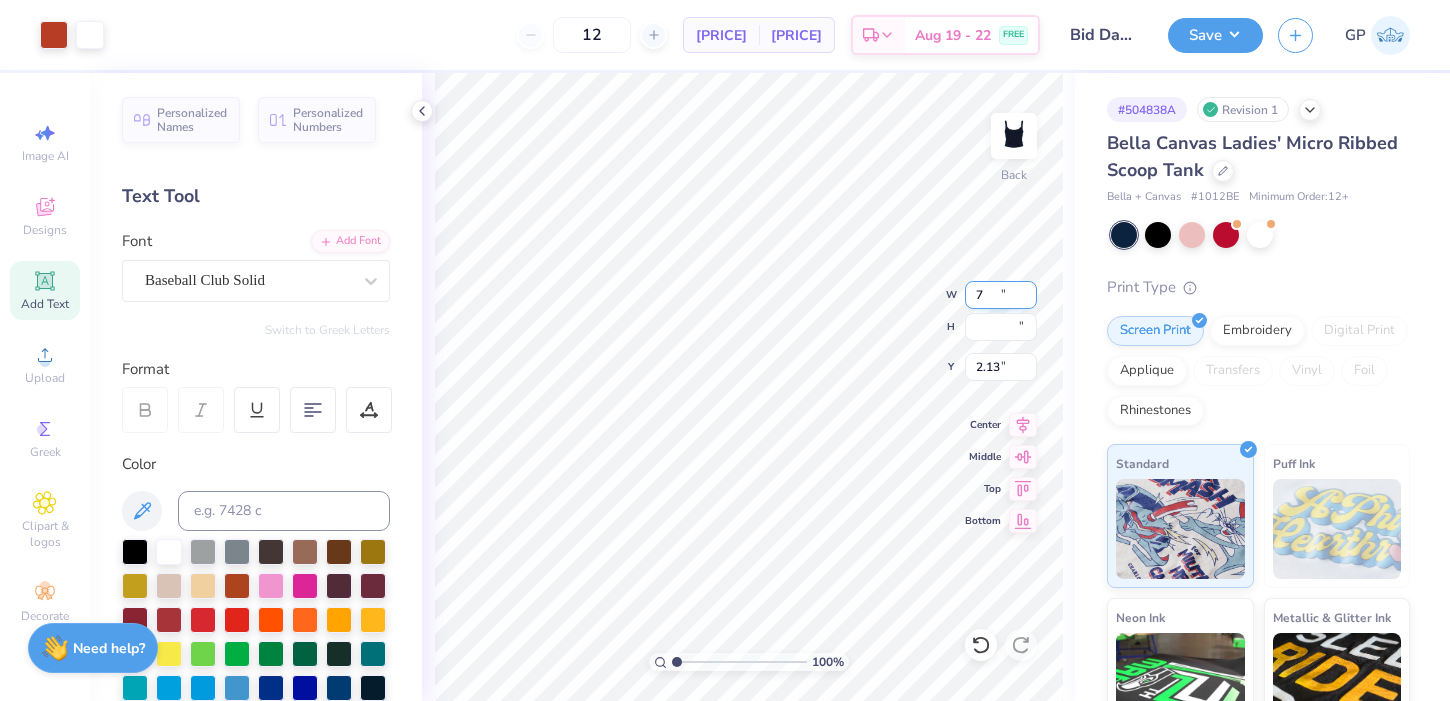 type on "7.00" 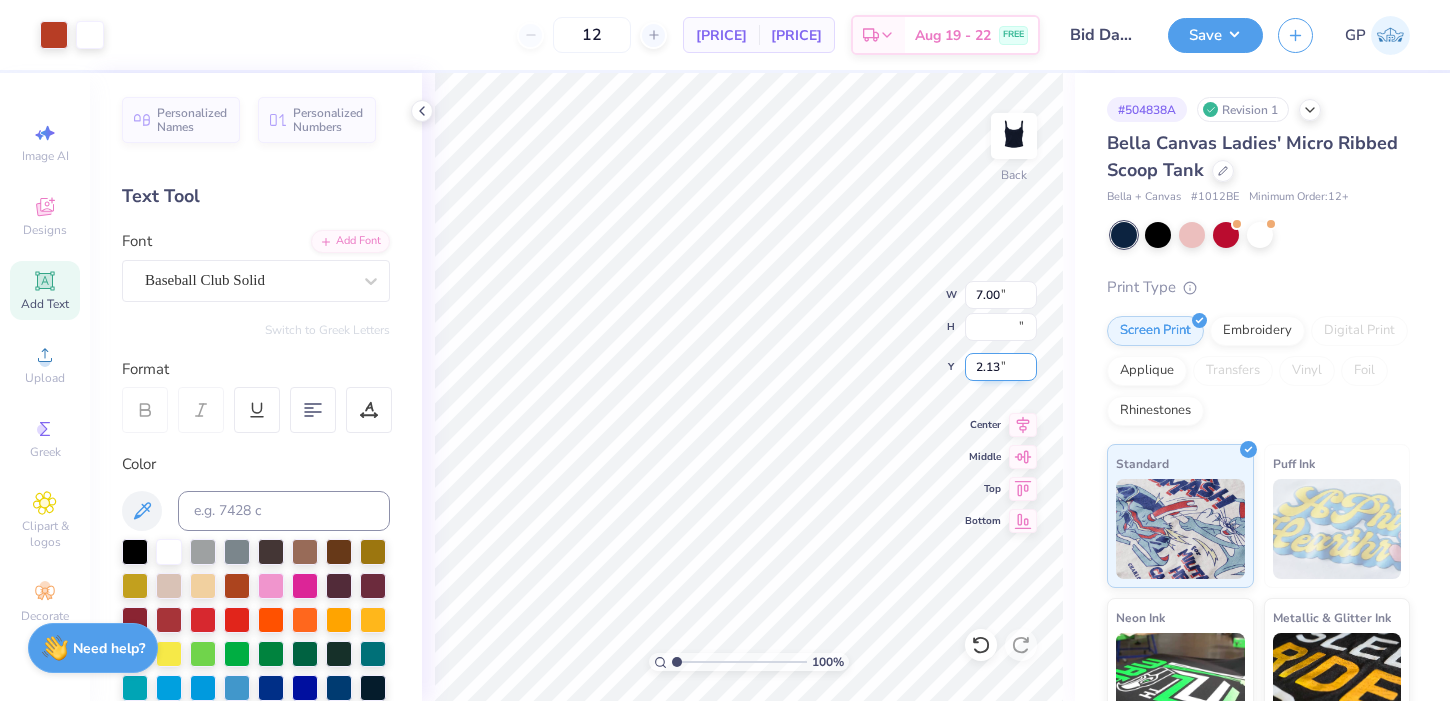 click on "2.13" at bounding box center [1001, 367] 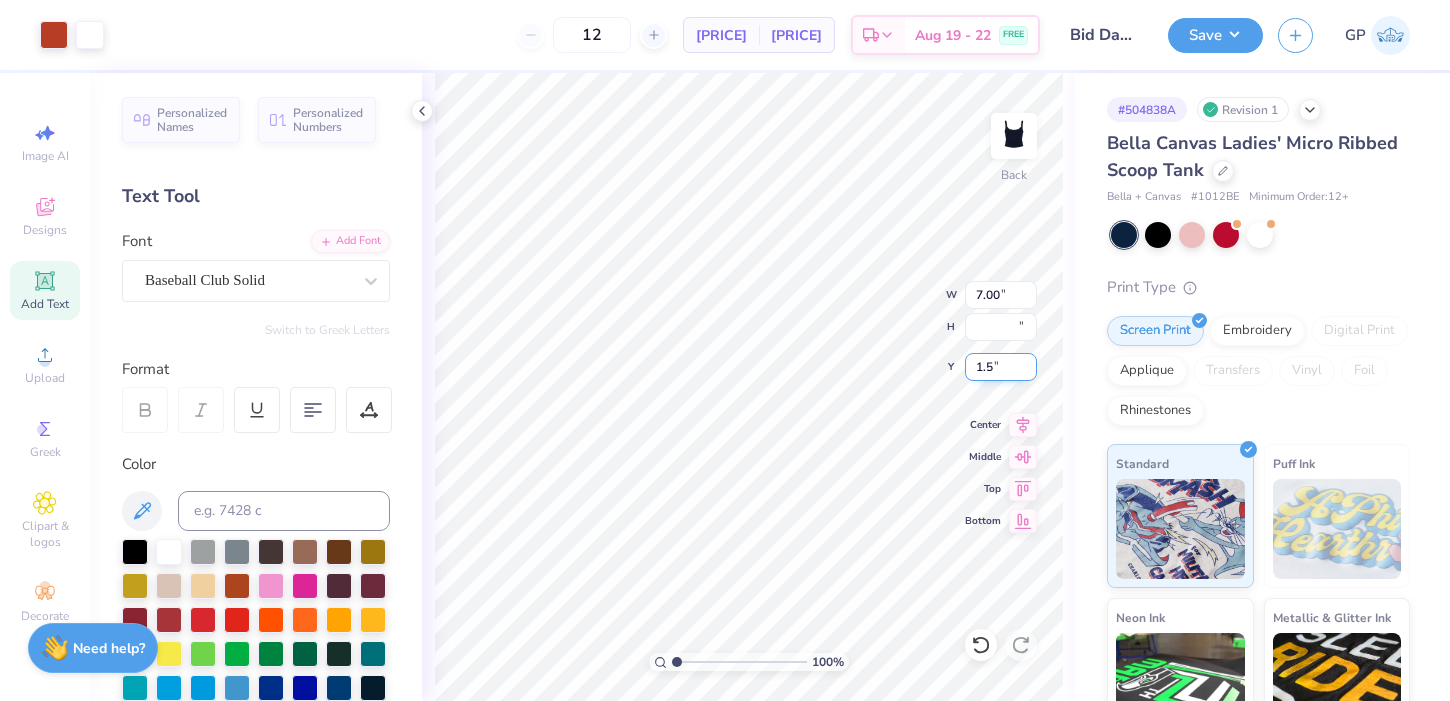 type on "1.50" 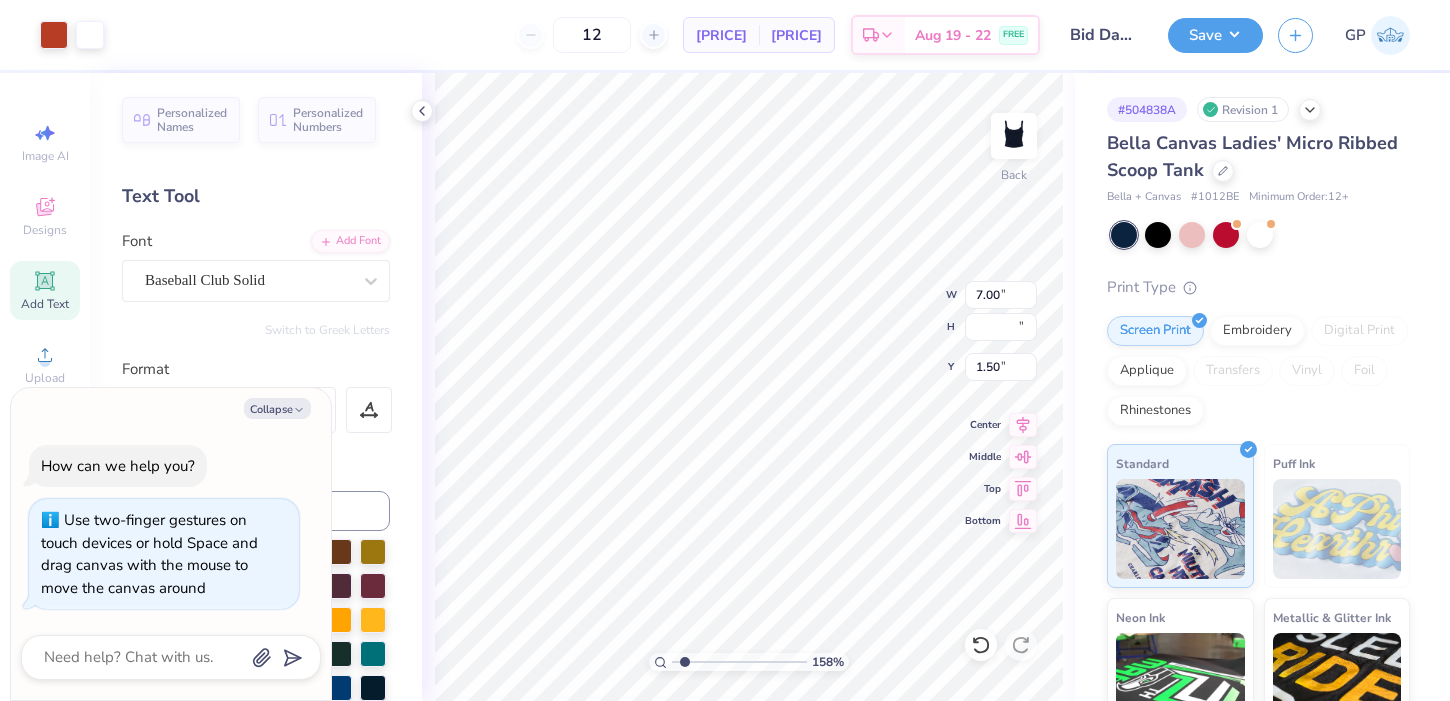click at bounding box center (739, 662) 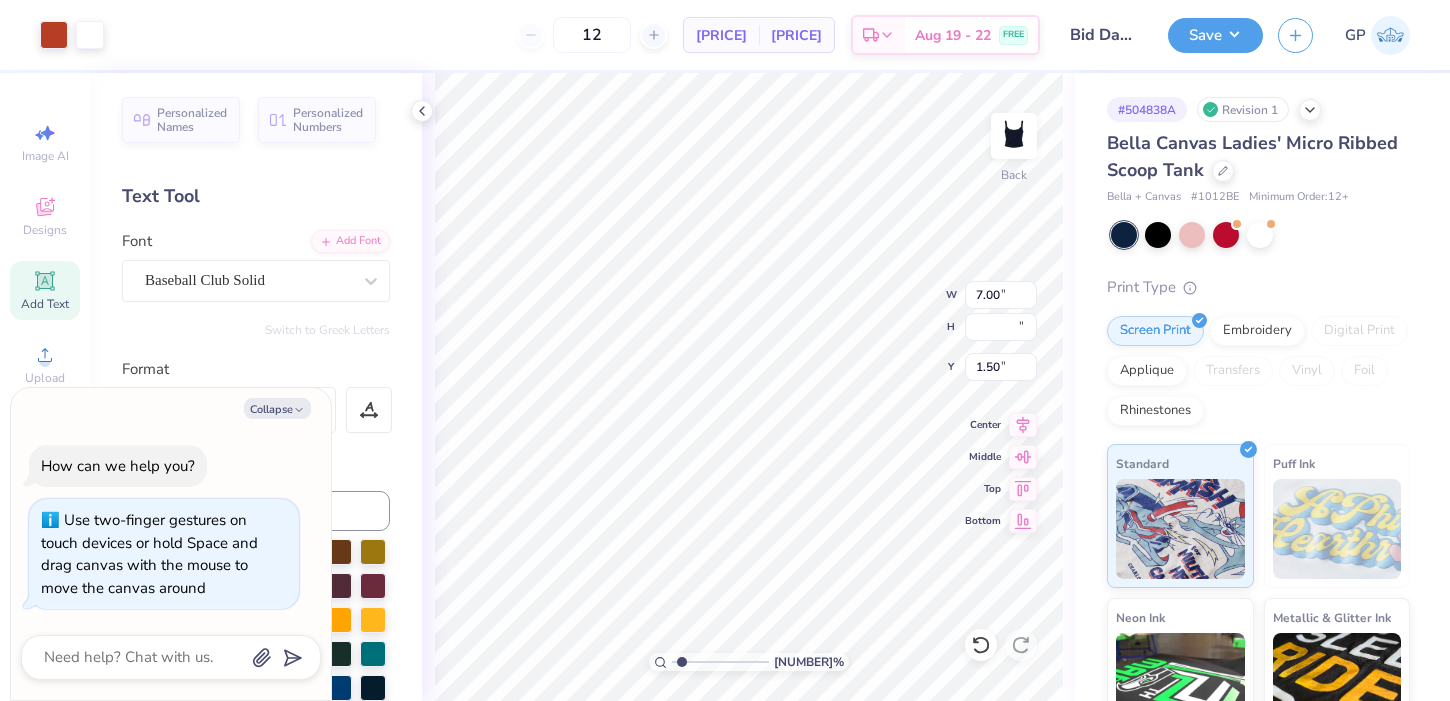 type on "x" 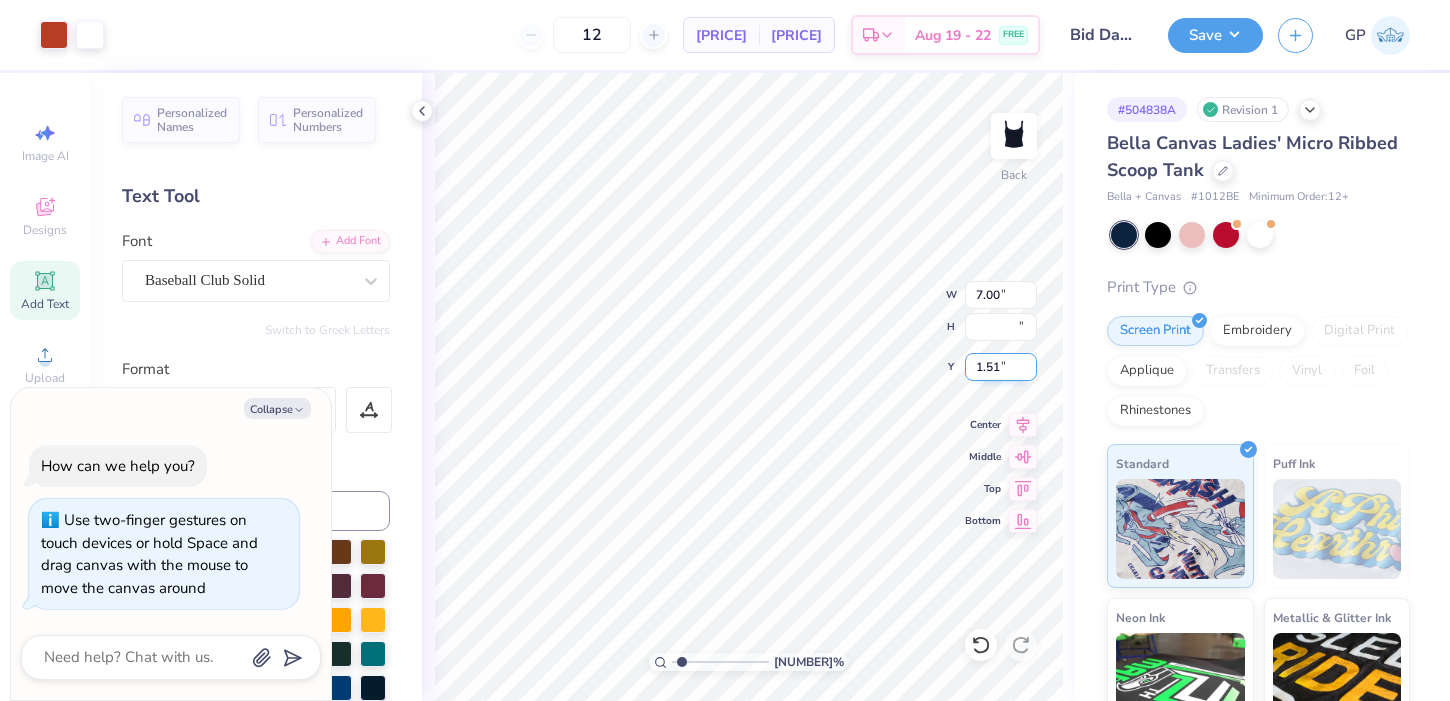 click on "1.51" at bounding box center (1001, 367) 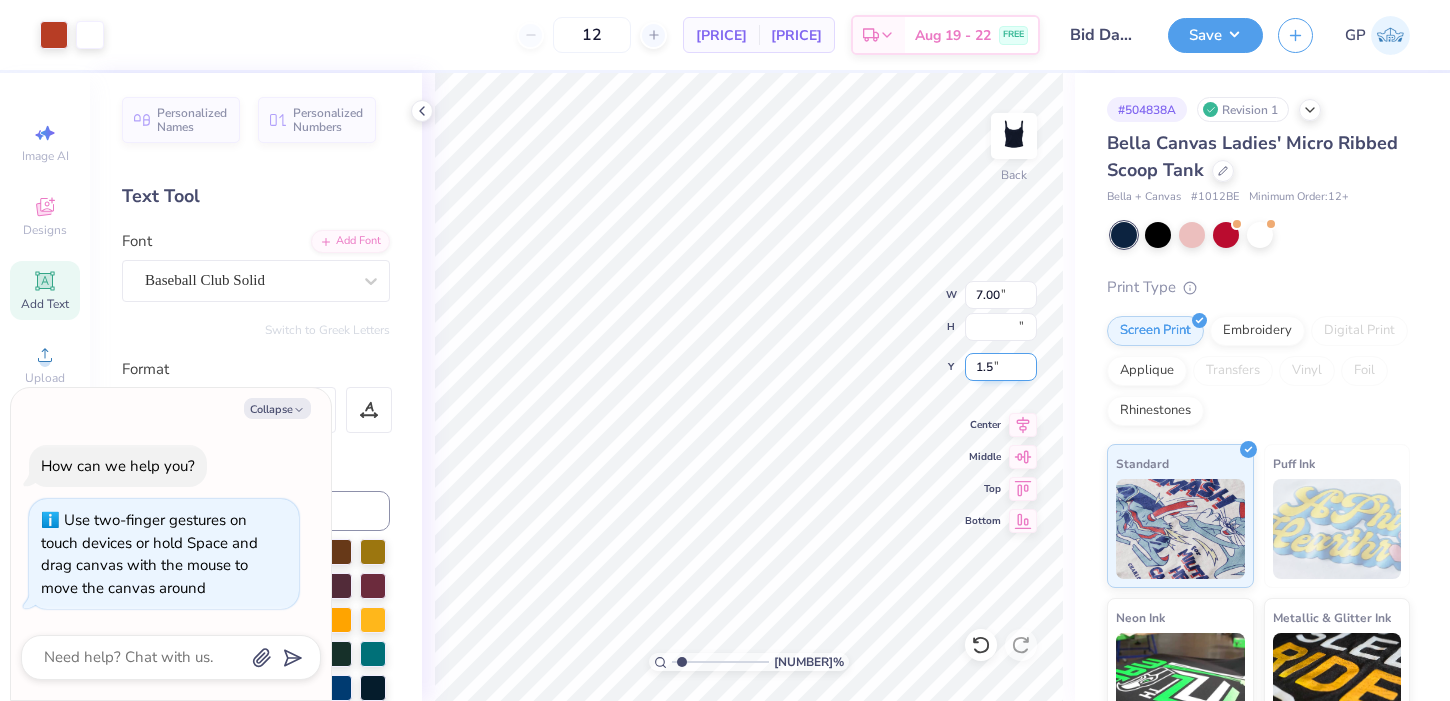 type on "1.50" 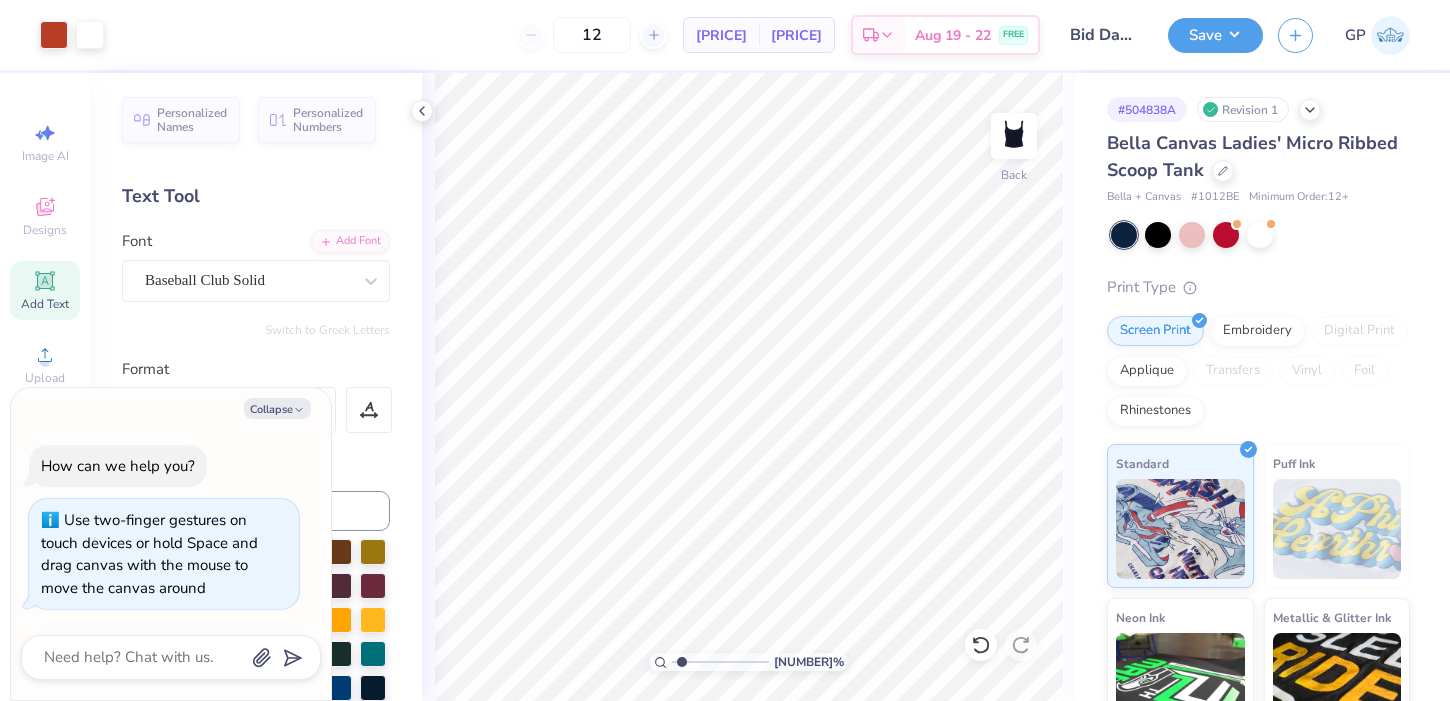 type on "x" 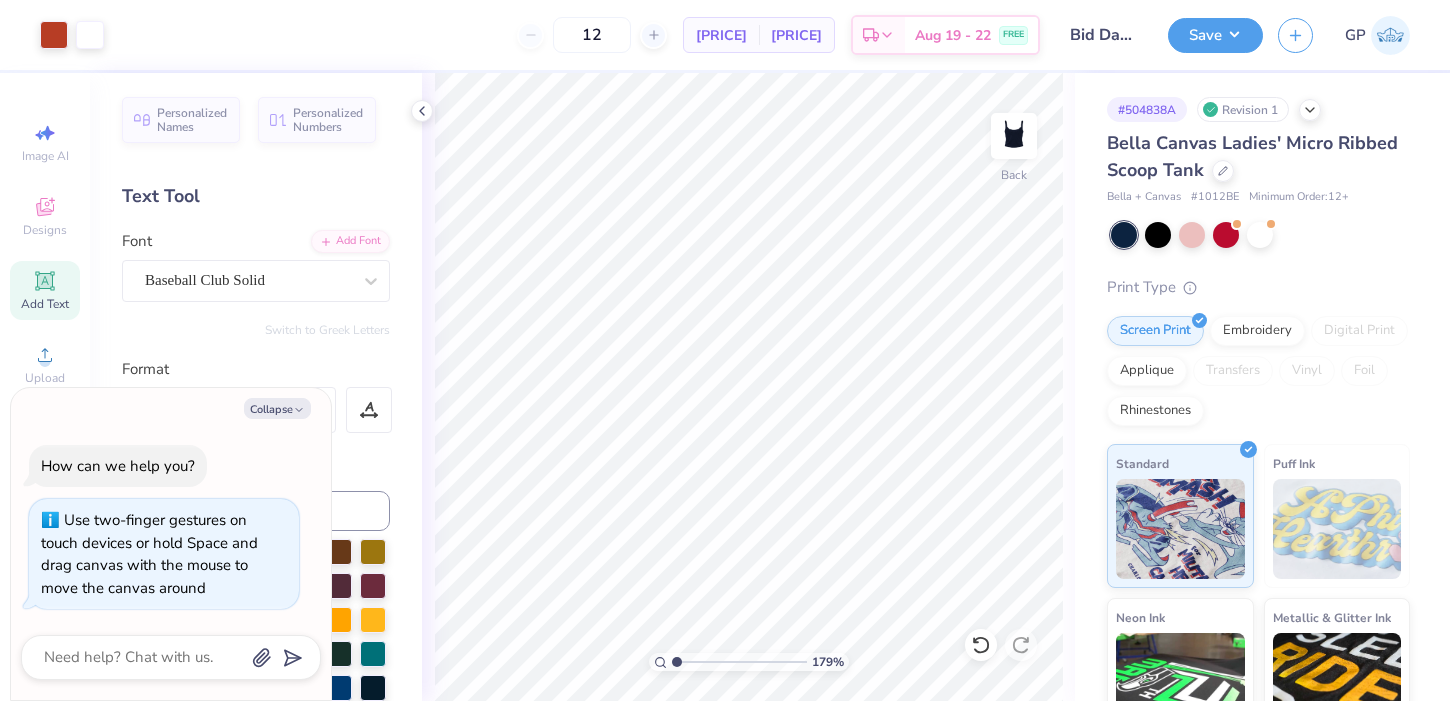 drag, startPoint x: 699, startPoint y: 665, endPoint x: 600, endPoint y: 641, distance: 101.86756 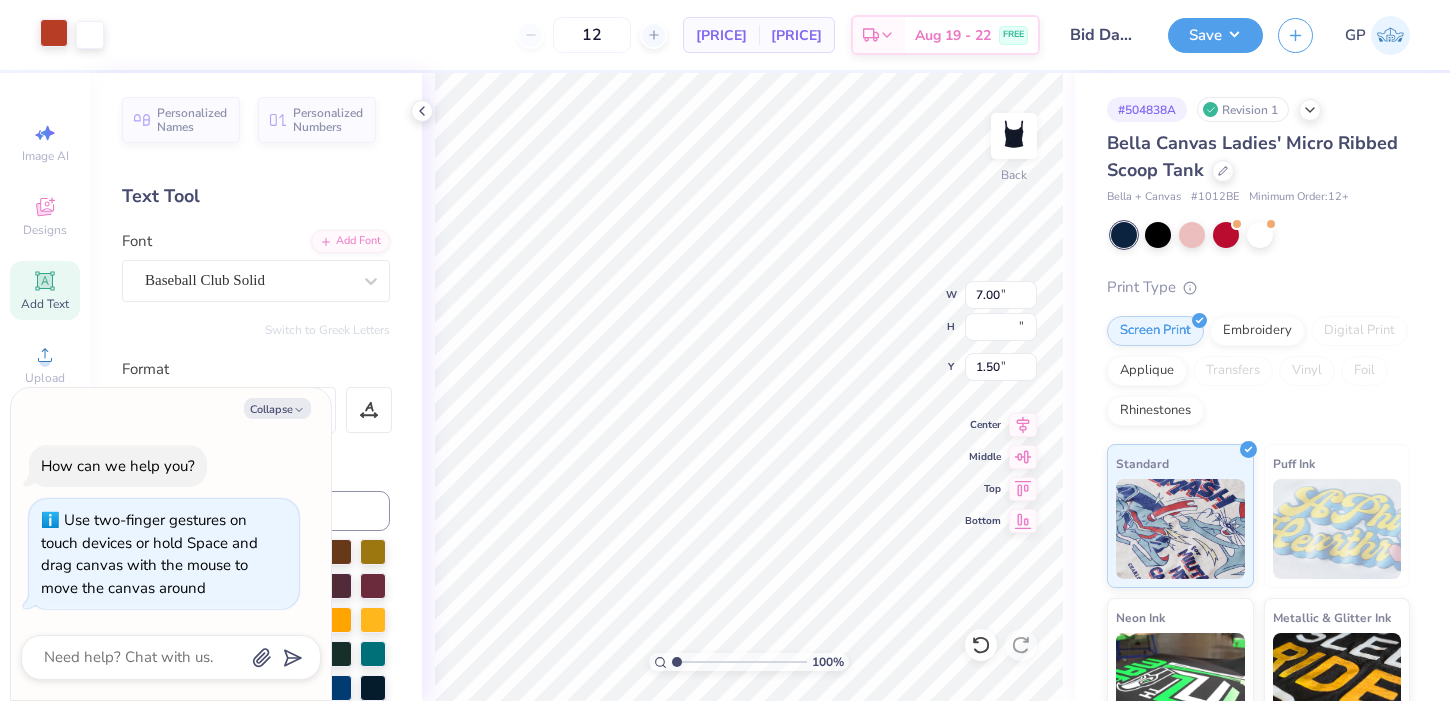 click at bounding box center (54, 33) 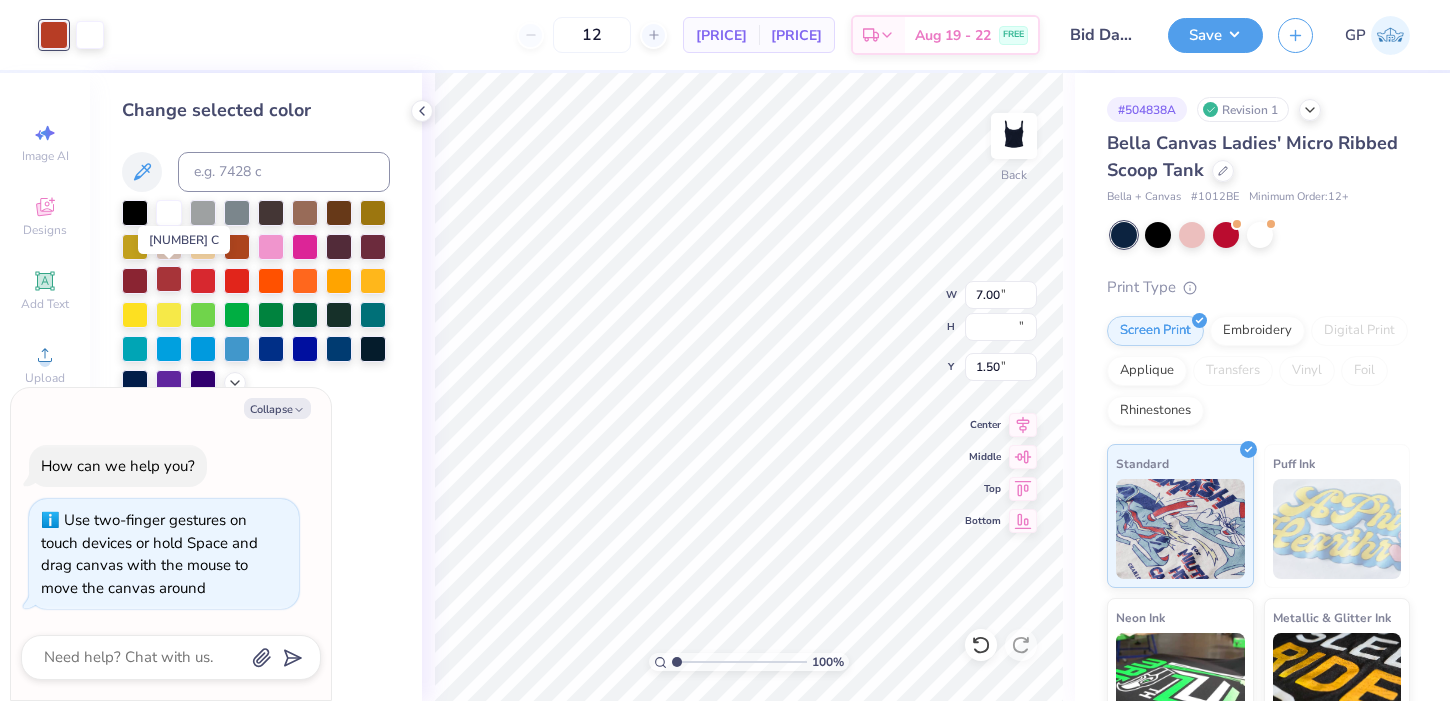 click at bounding box center (169, 279) 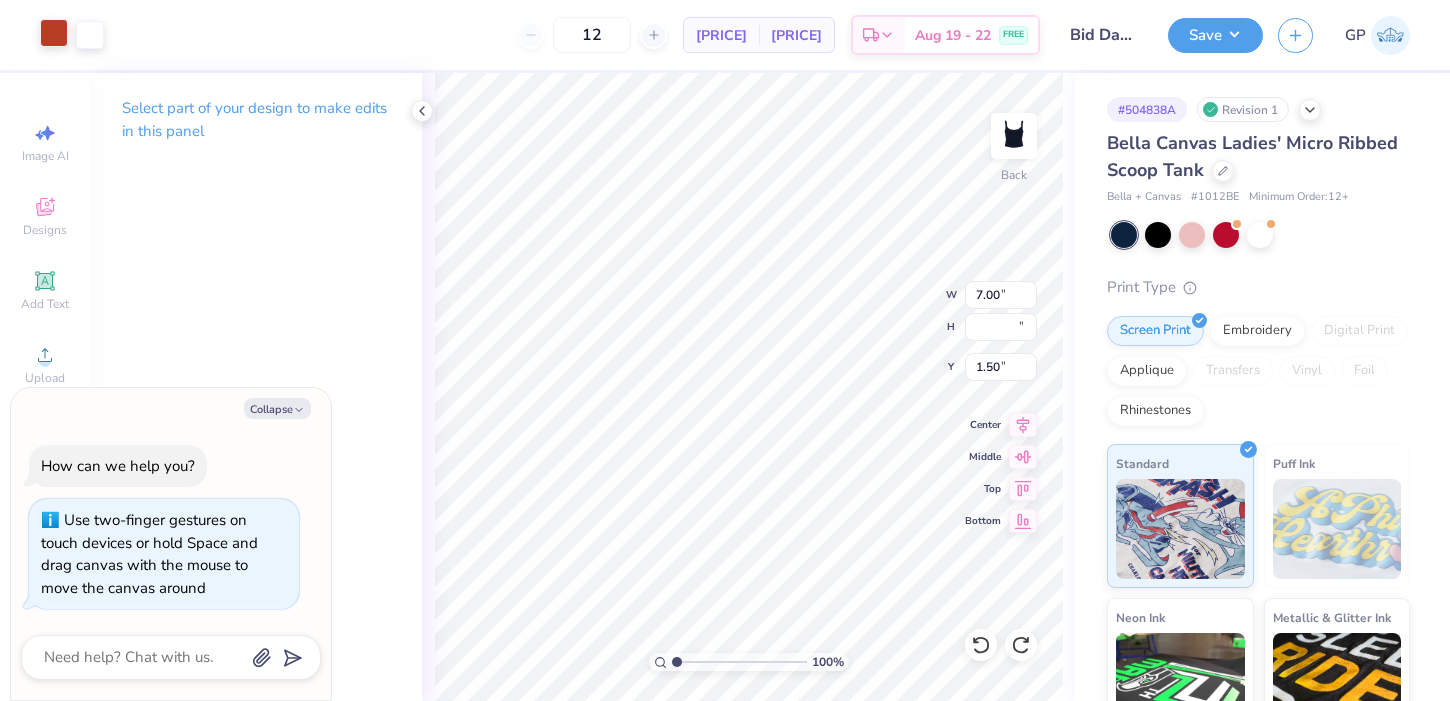 click at bounding box center (54, 33) 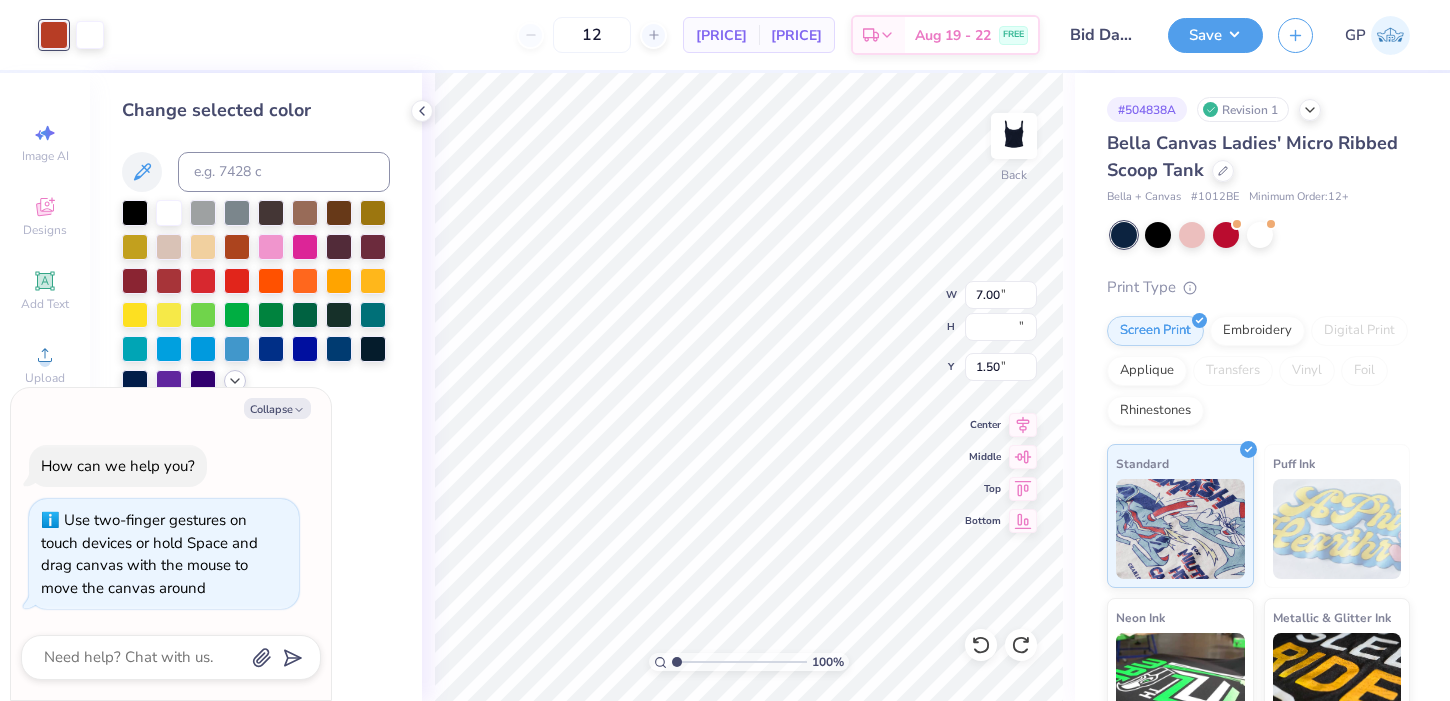 click 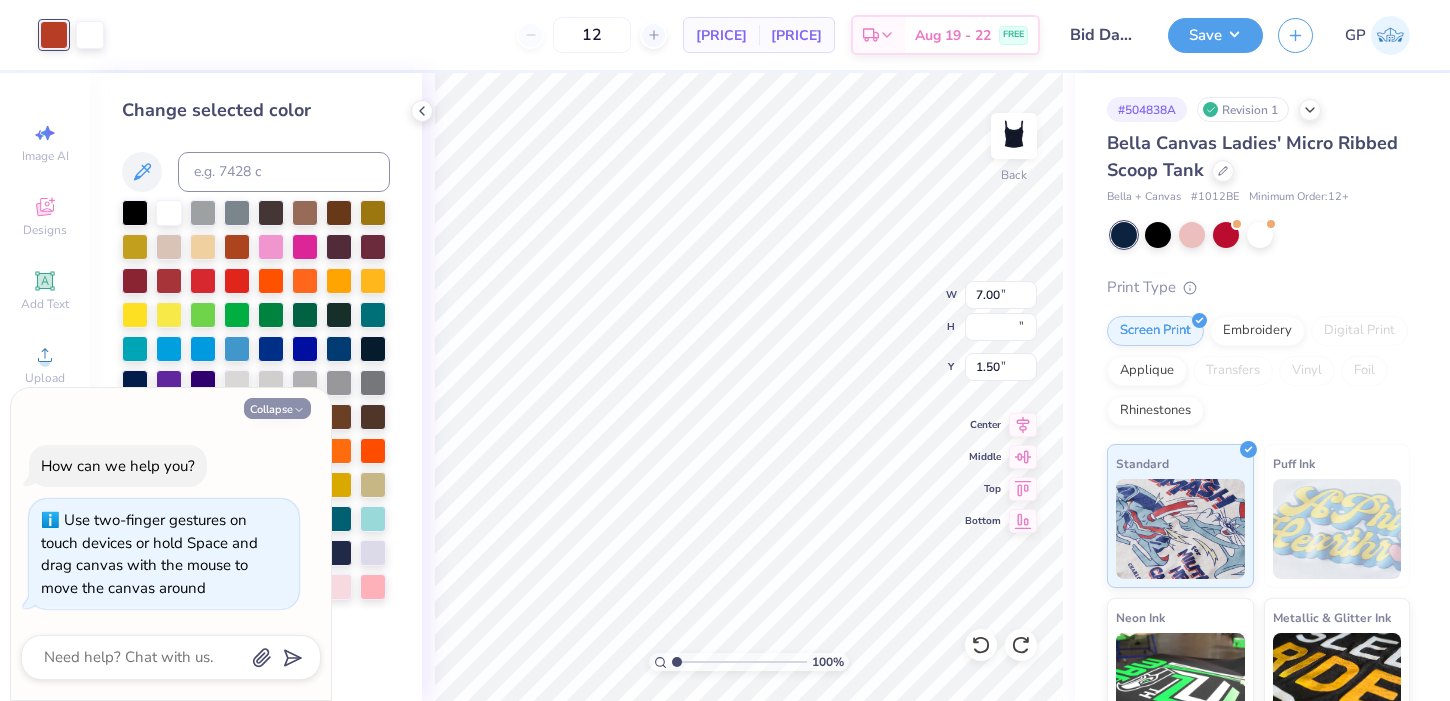 click on "Collapse" at bounding box center [277, 408] 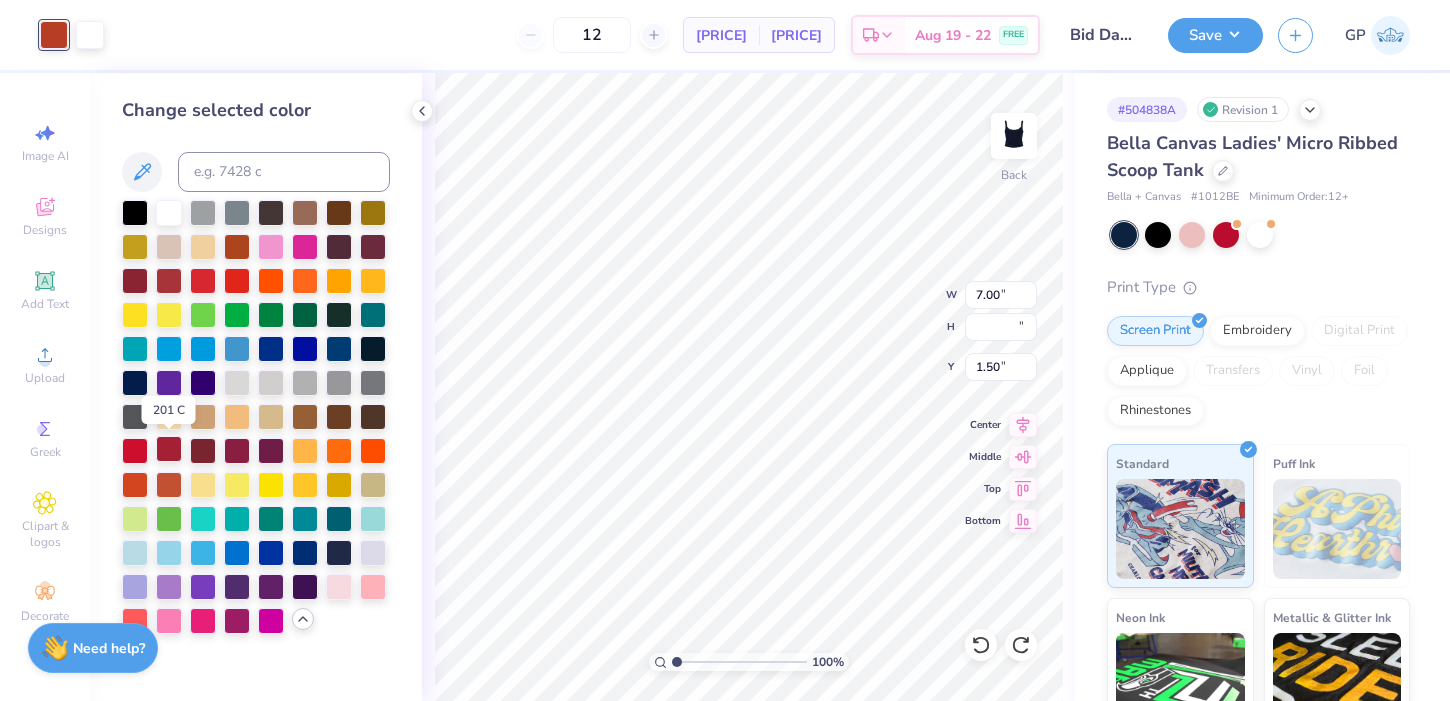 click at bounding box center [169, 449] 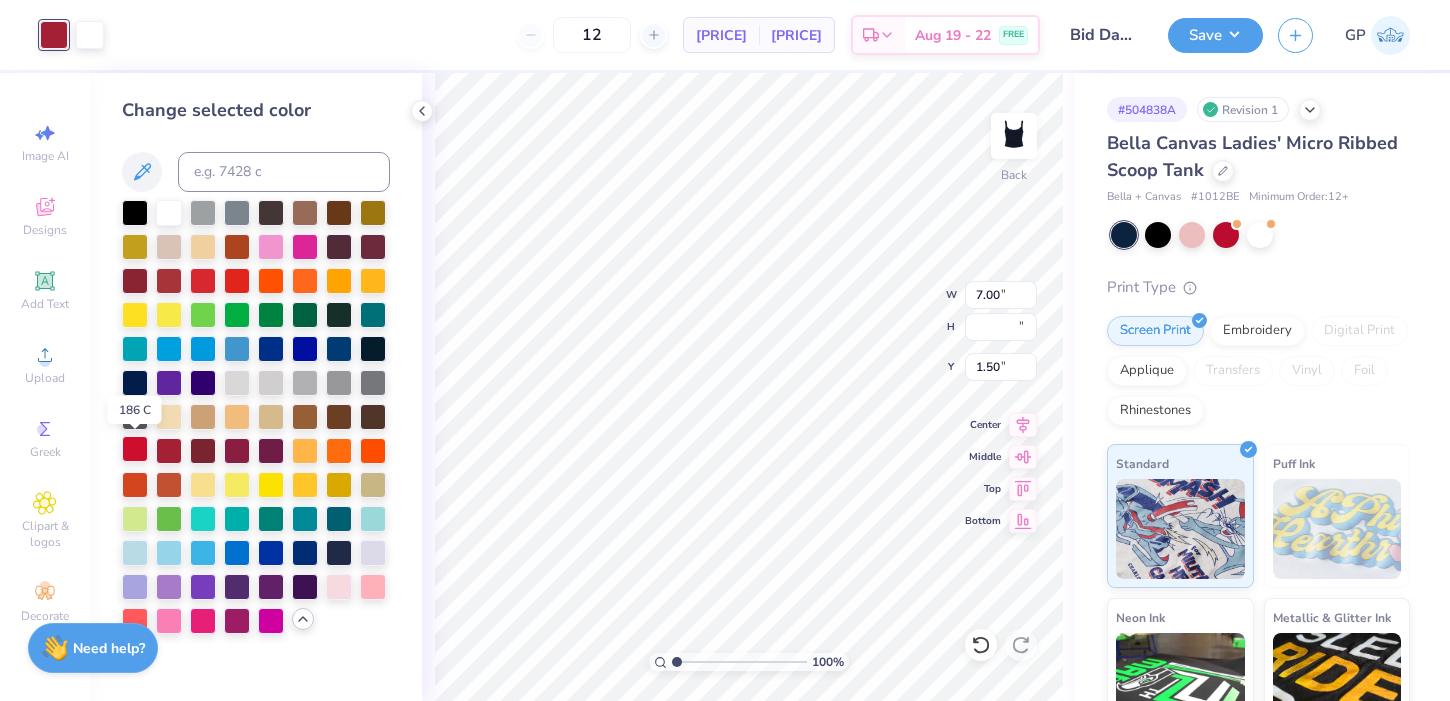 click at bounding box center [135, 449] 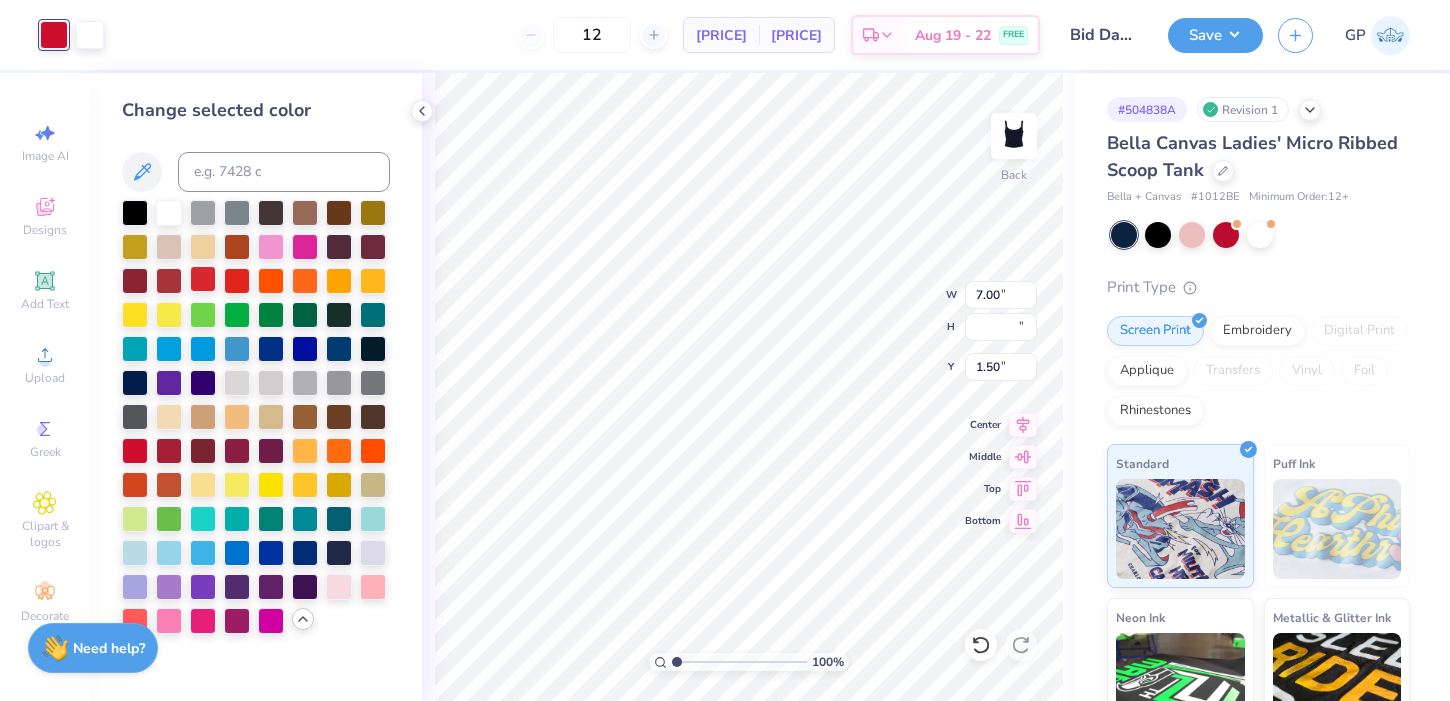 click at bounding box center [203, 279] 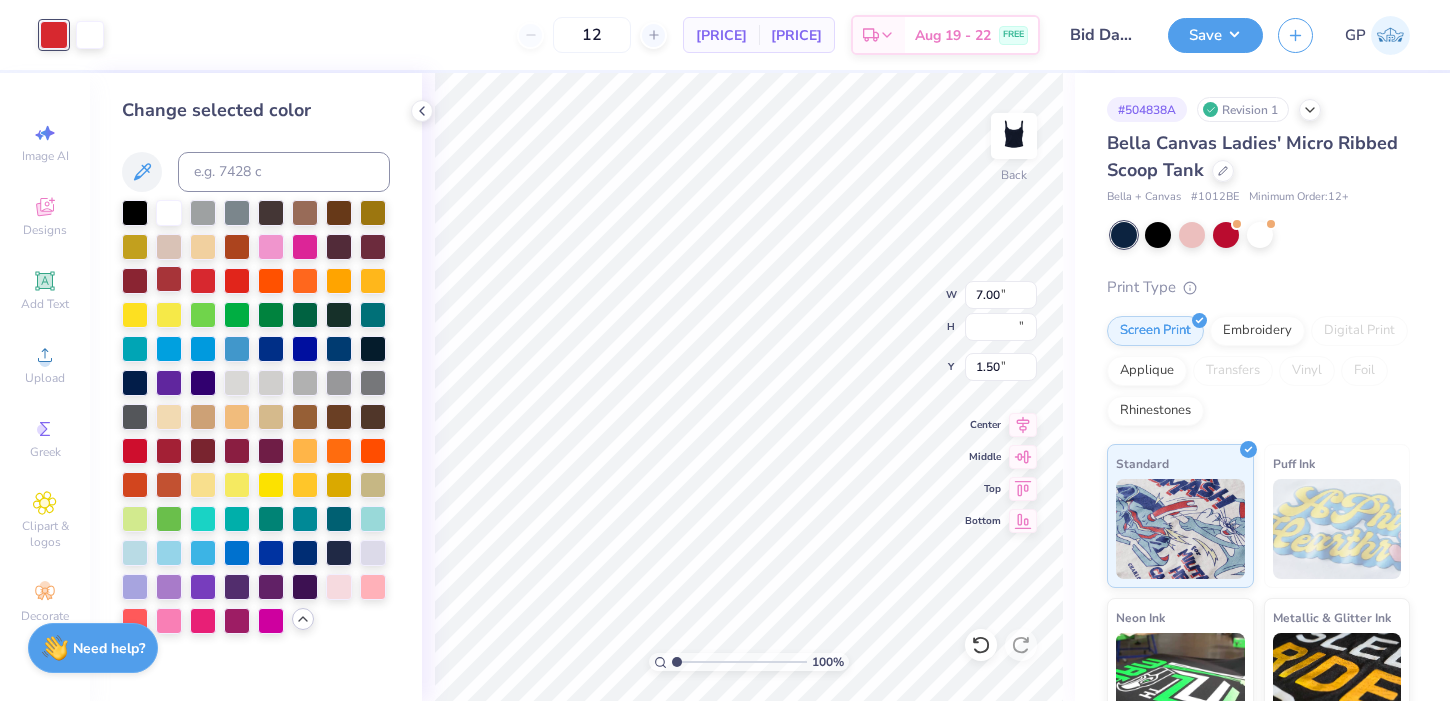 click at bounding box center (169, 279) 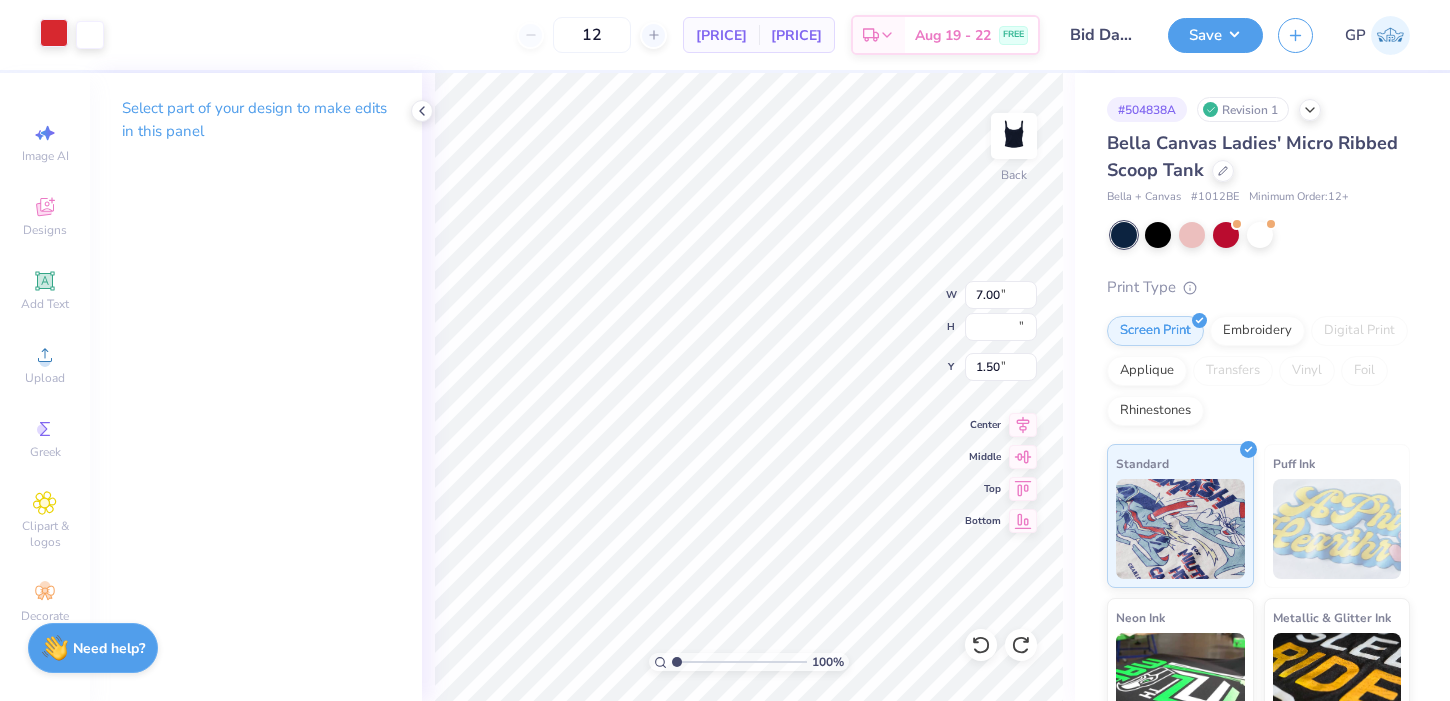 click at bounding box center (54, 33) 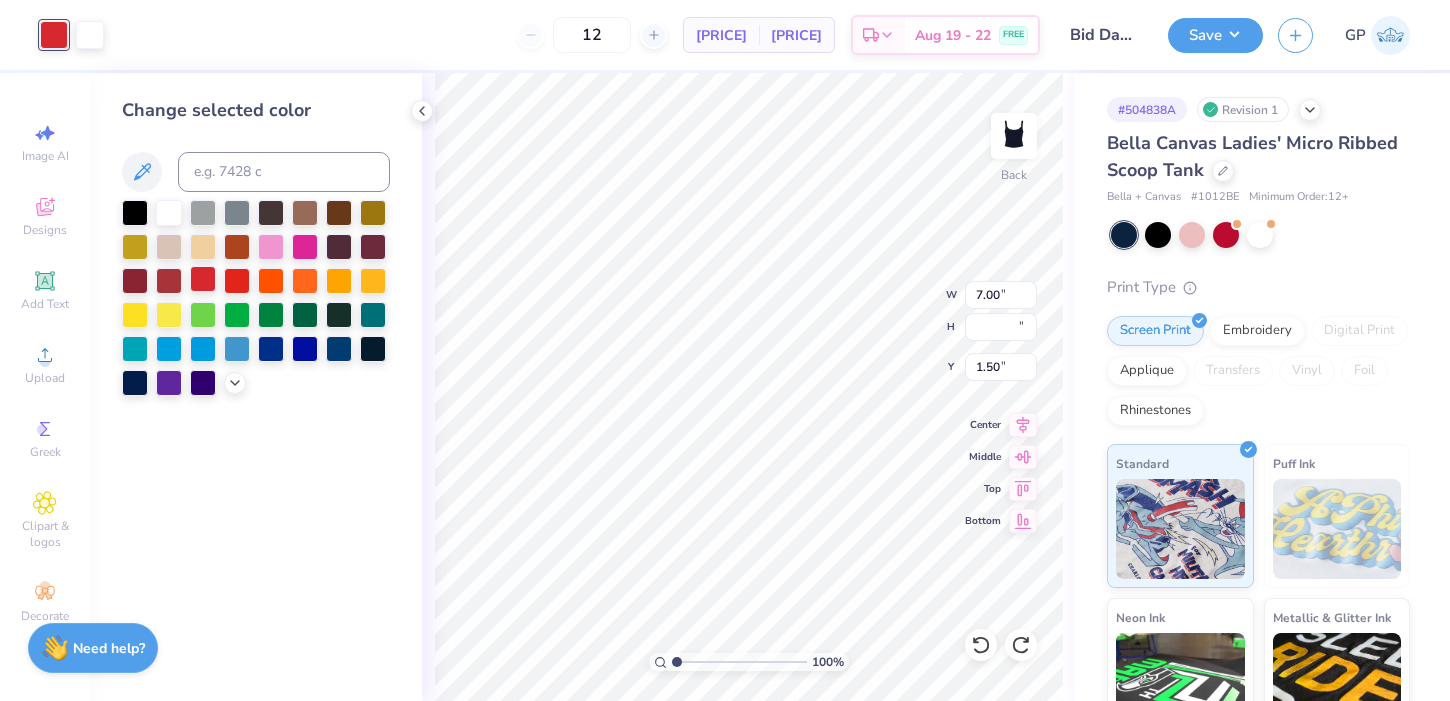 click at bounding box center [203, 279] 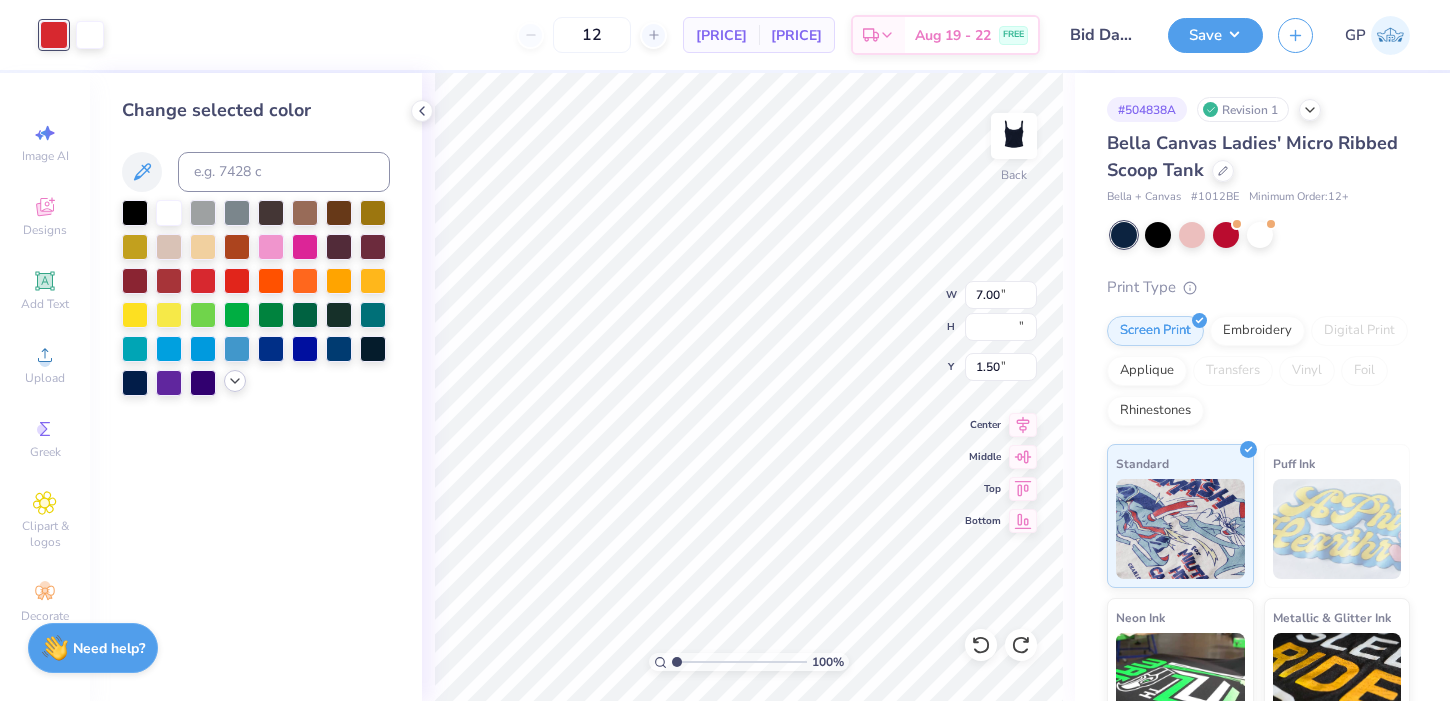 click 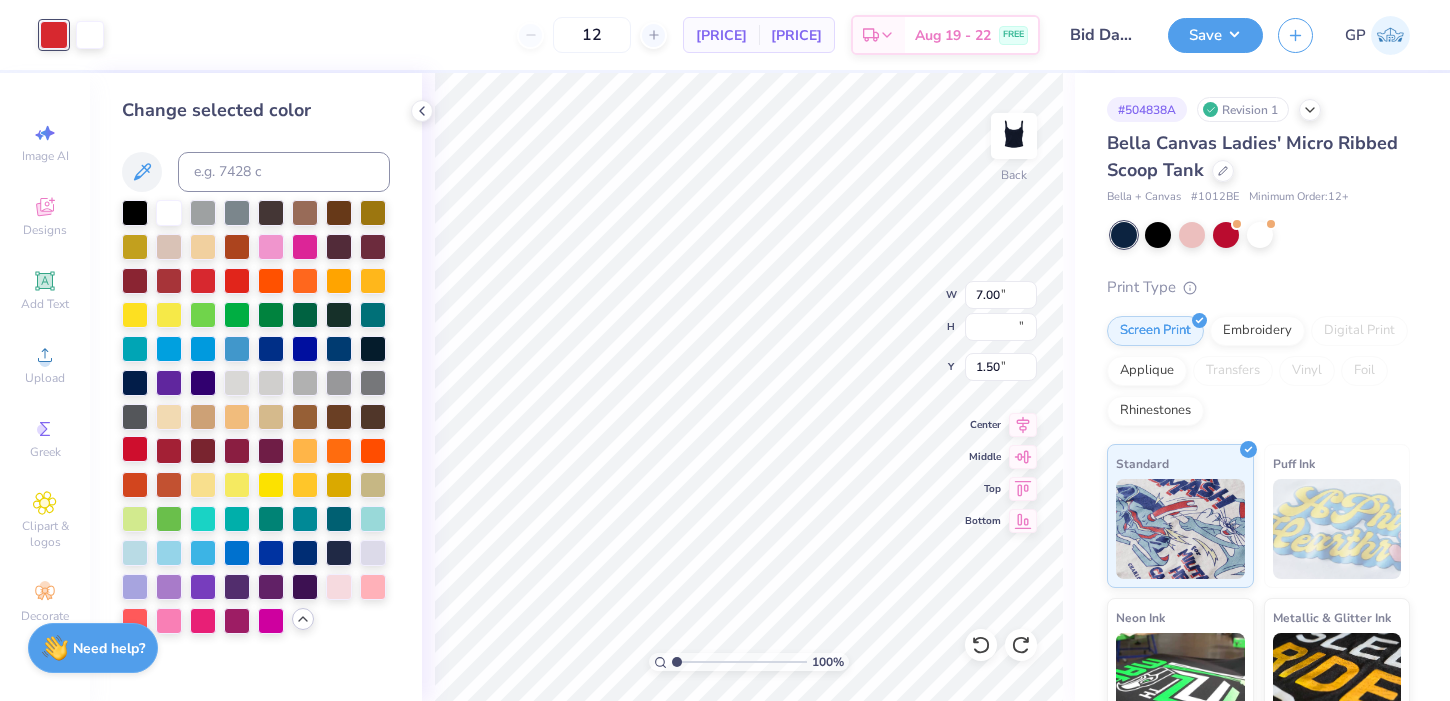 click at bounding box center (135, 449) 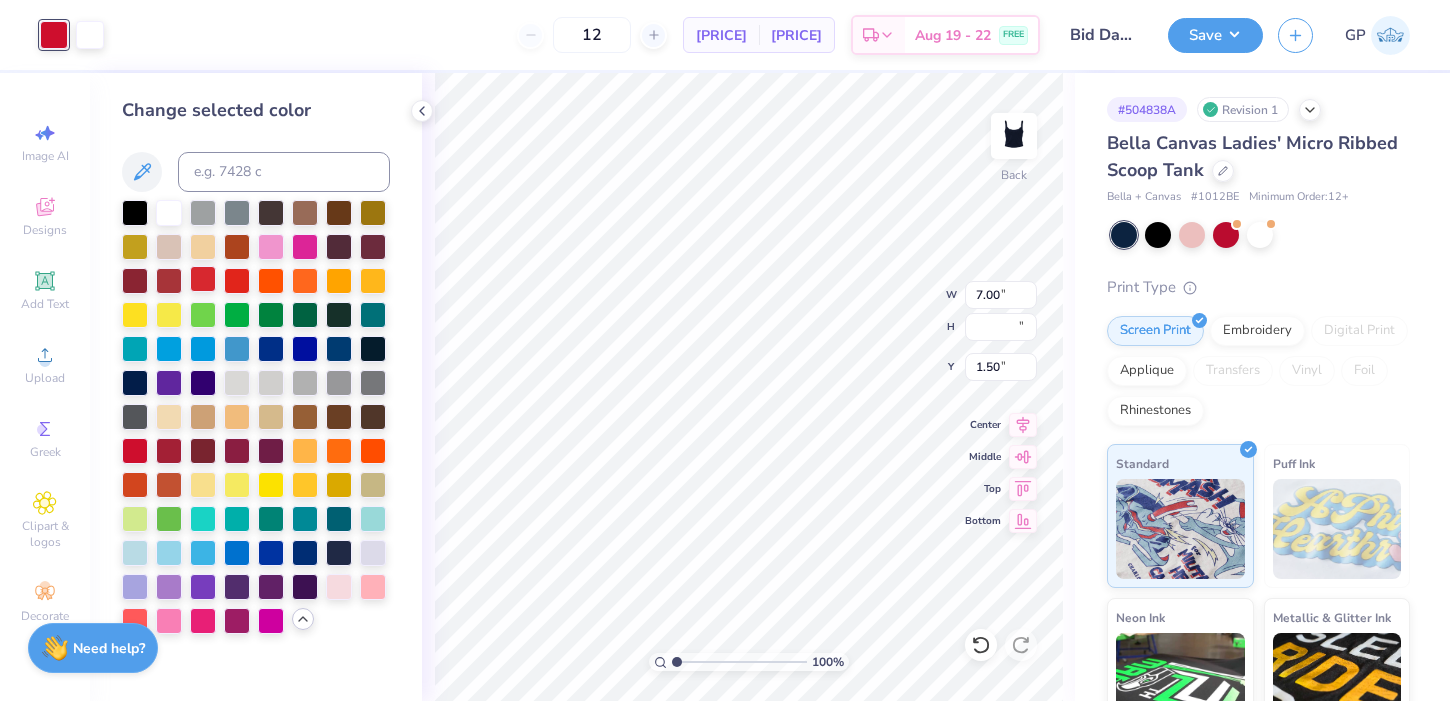 click at bounding box center (203, 279) 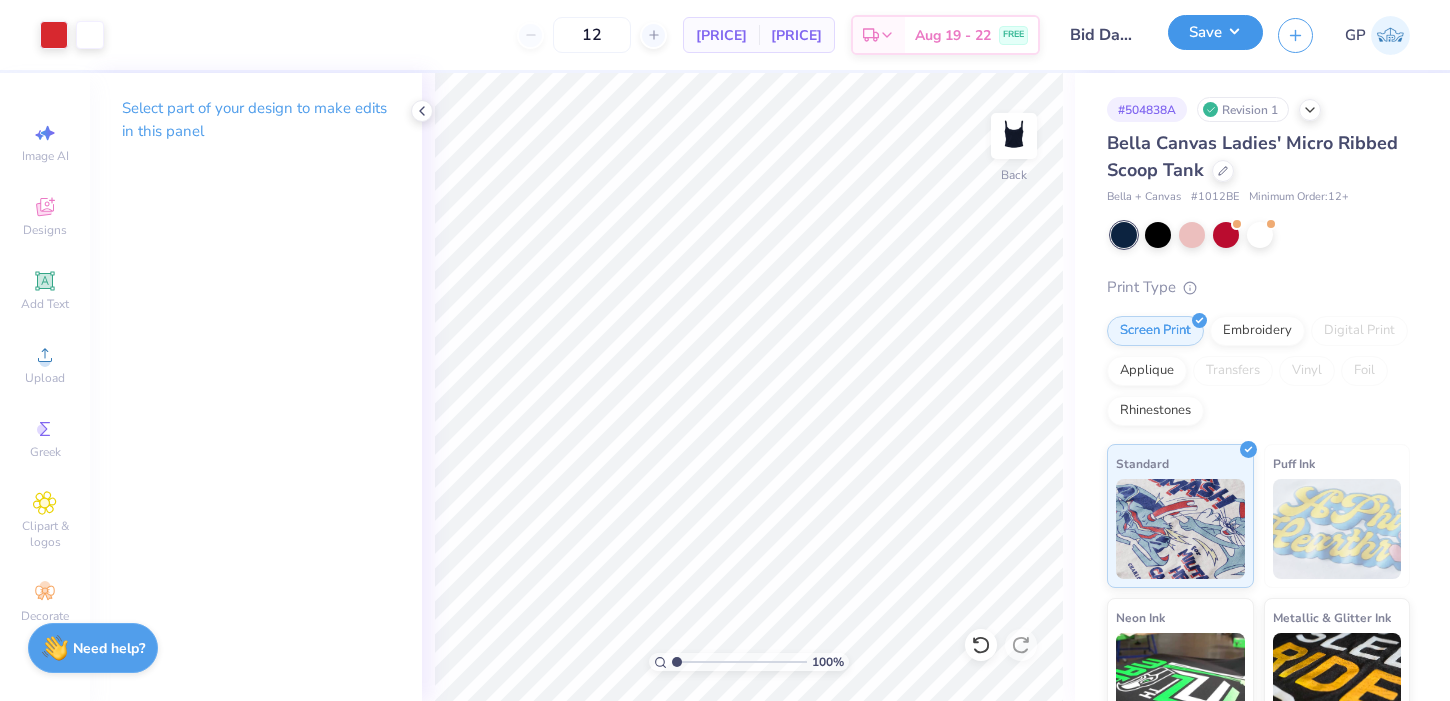 click on "Save" at bounding box center (1215, 32) 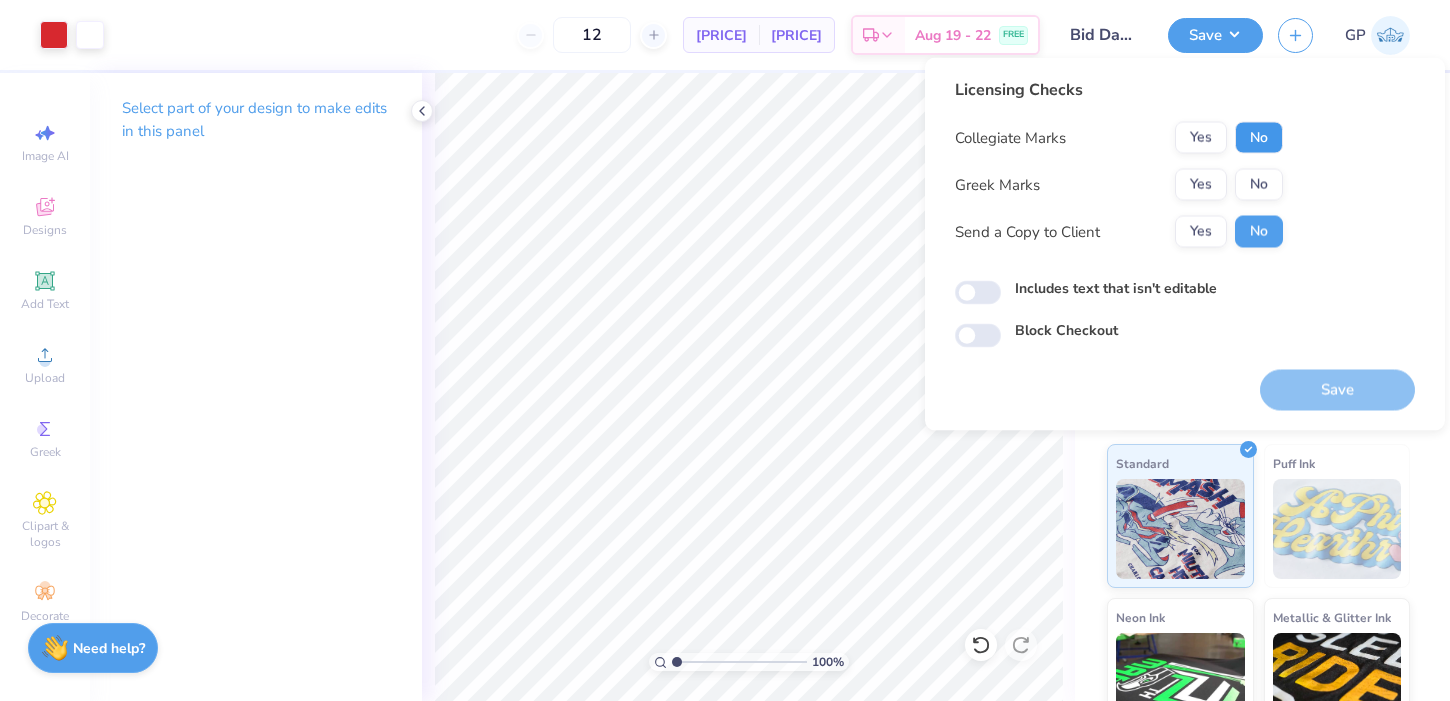 click on "No" at bounding box center [1259, 138] 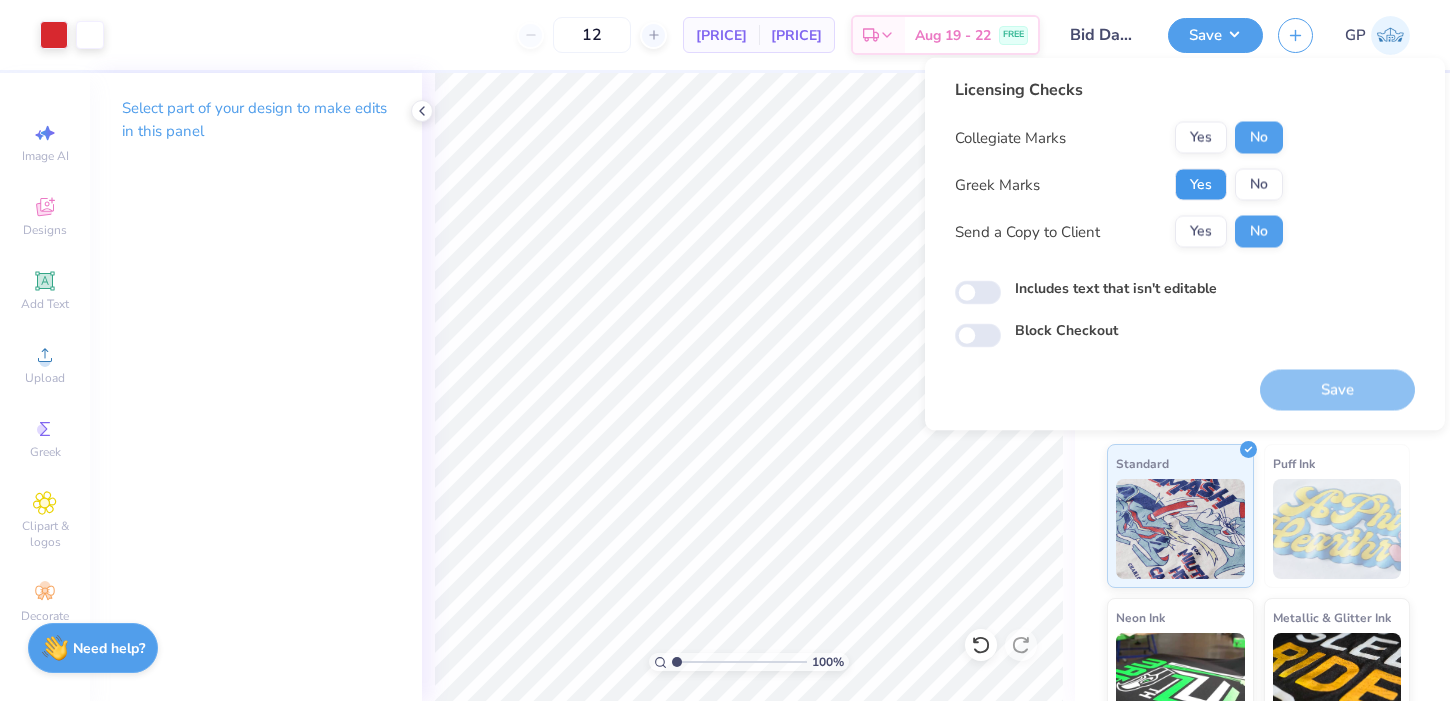 click on "Yes" at bounding box center [1201, 185] 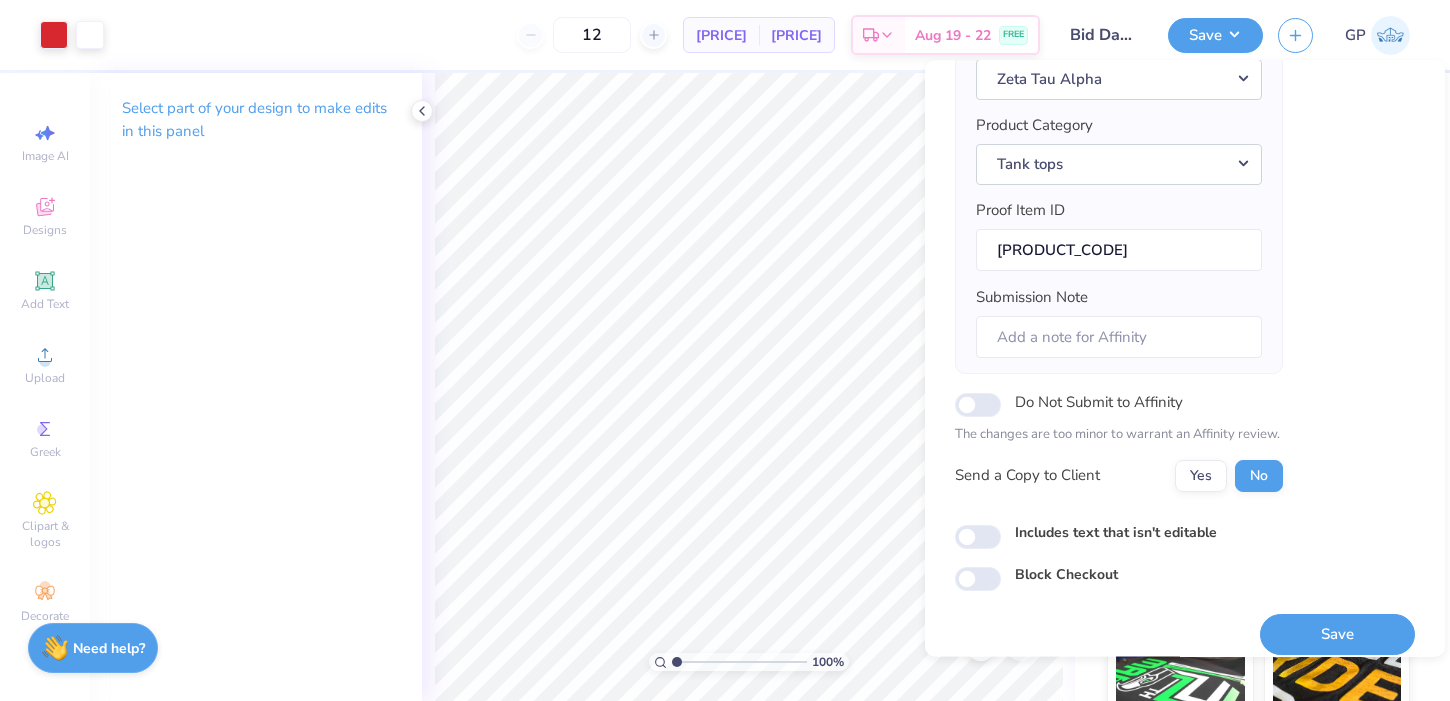 scroll, scrollTop: 223, scrollLeft: 0, axis: vertical 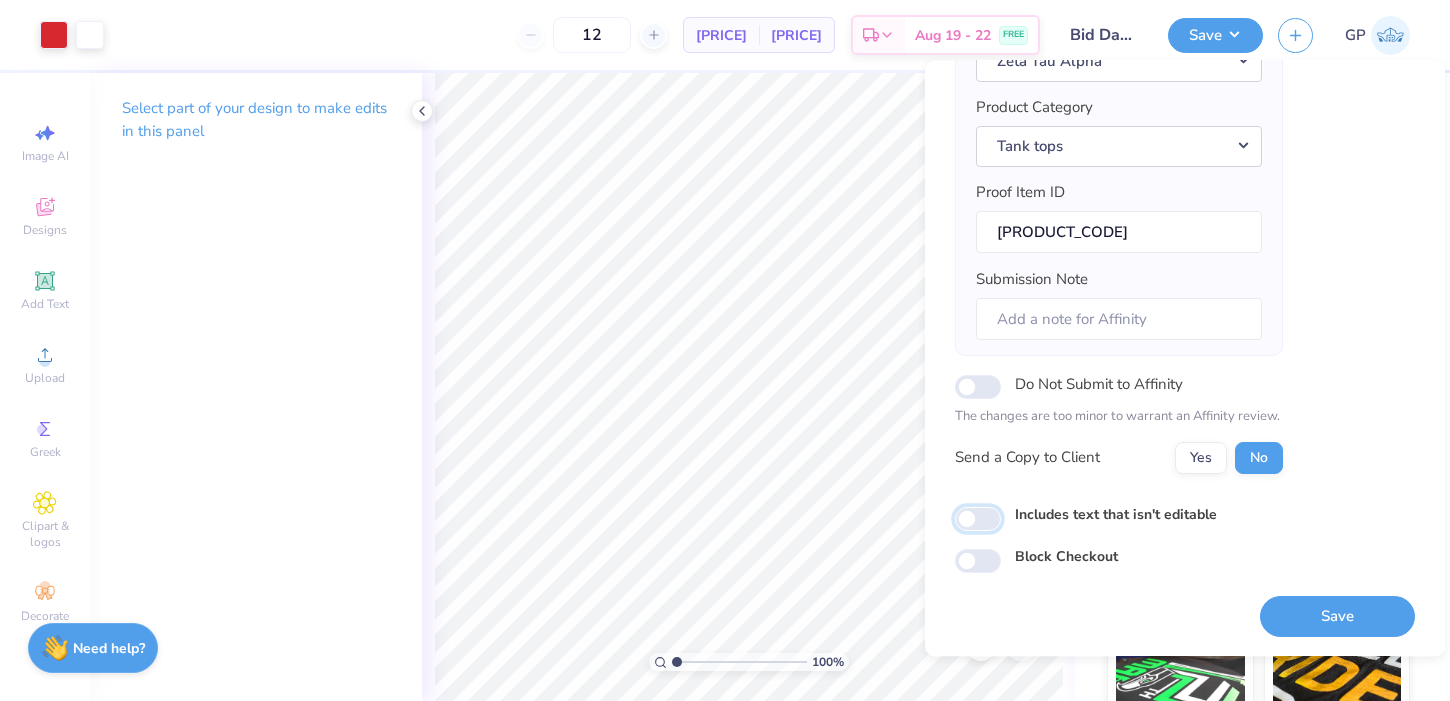 click on "Includes text that isn't editable" at bounding box center [978, 519] 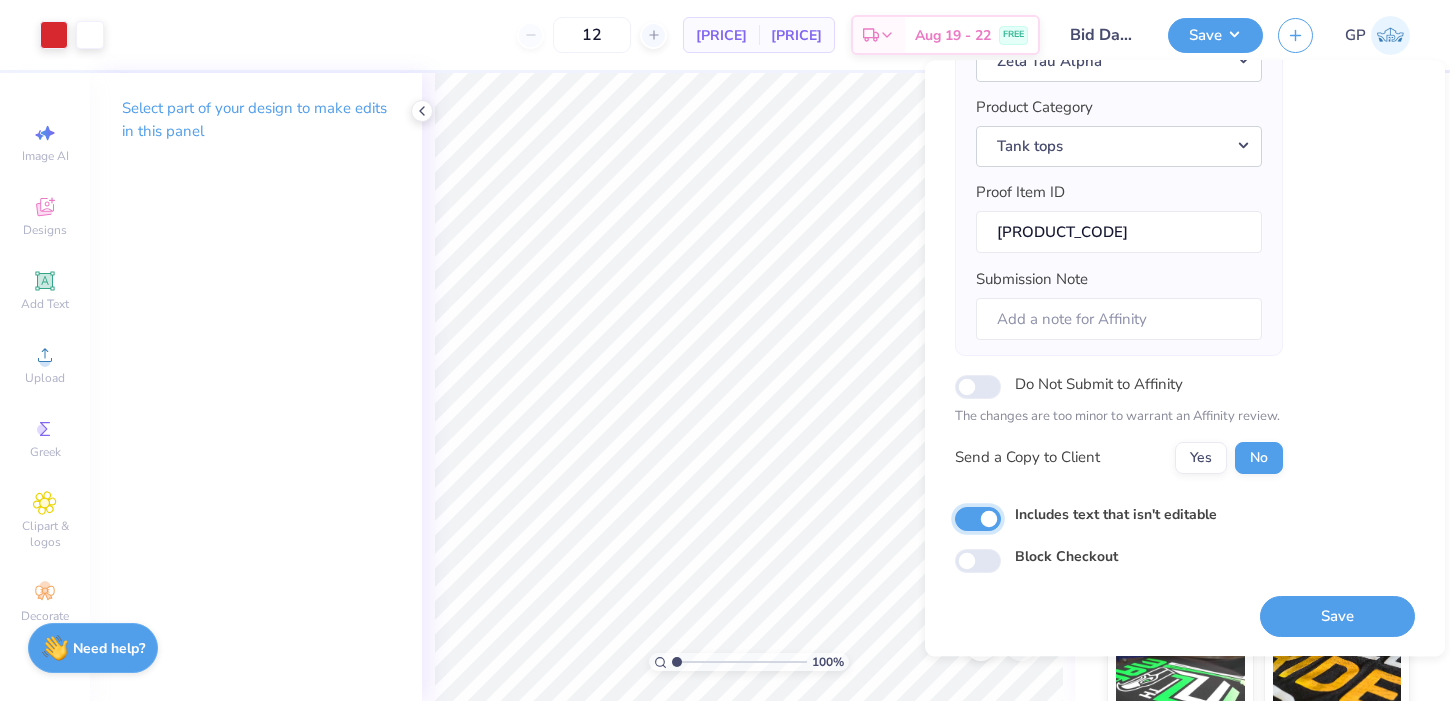 checkbox on "true" 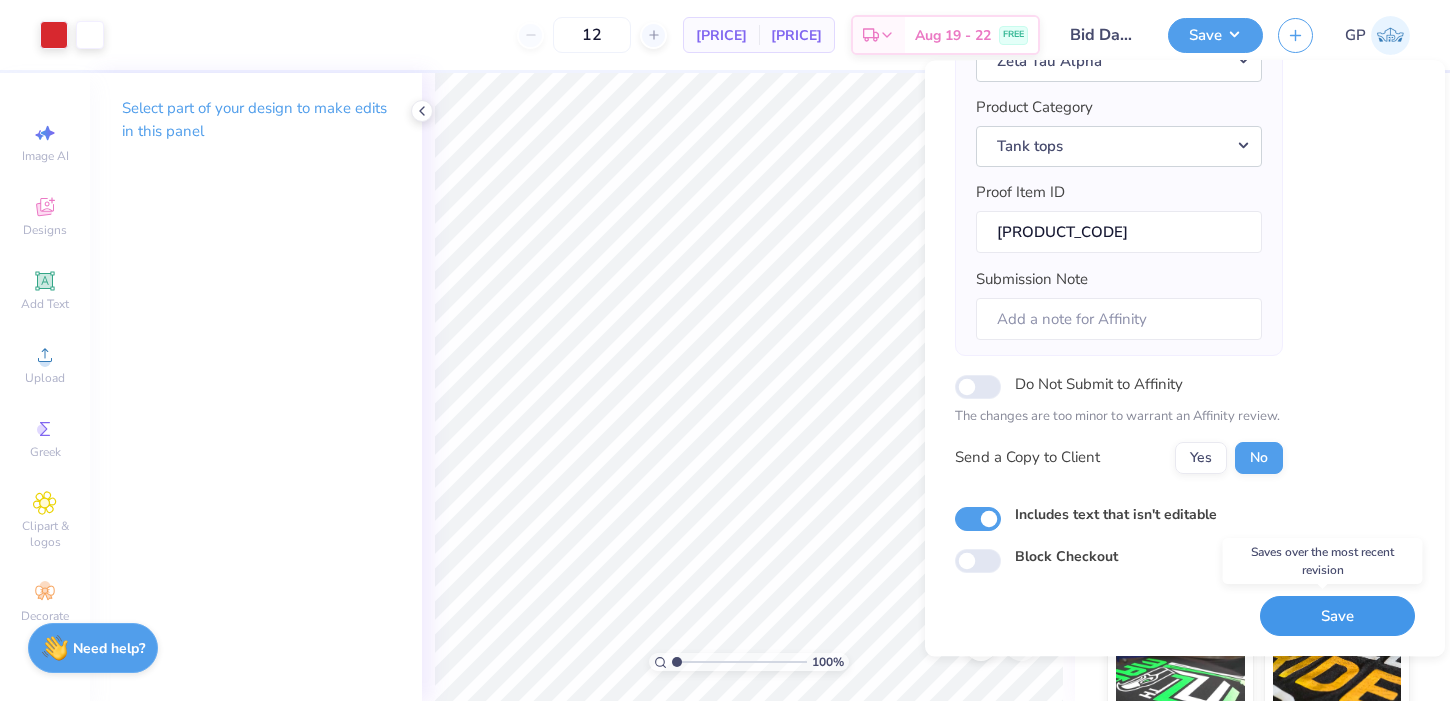click on "Save" at bounding box center (1337, 616) 